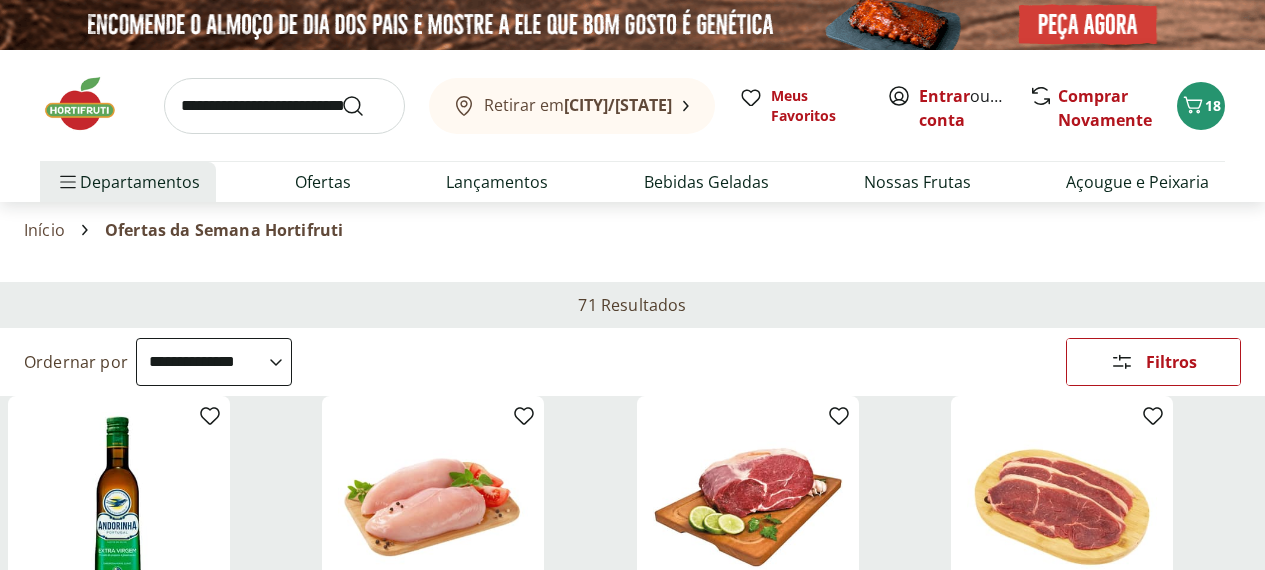 select on "**********" 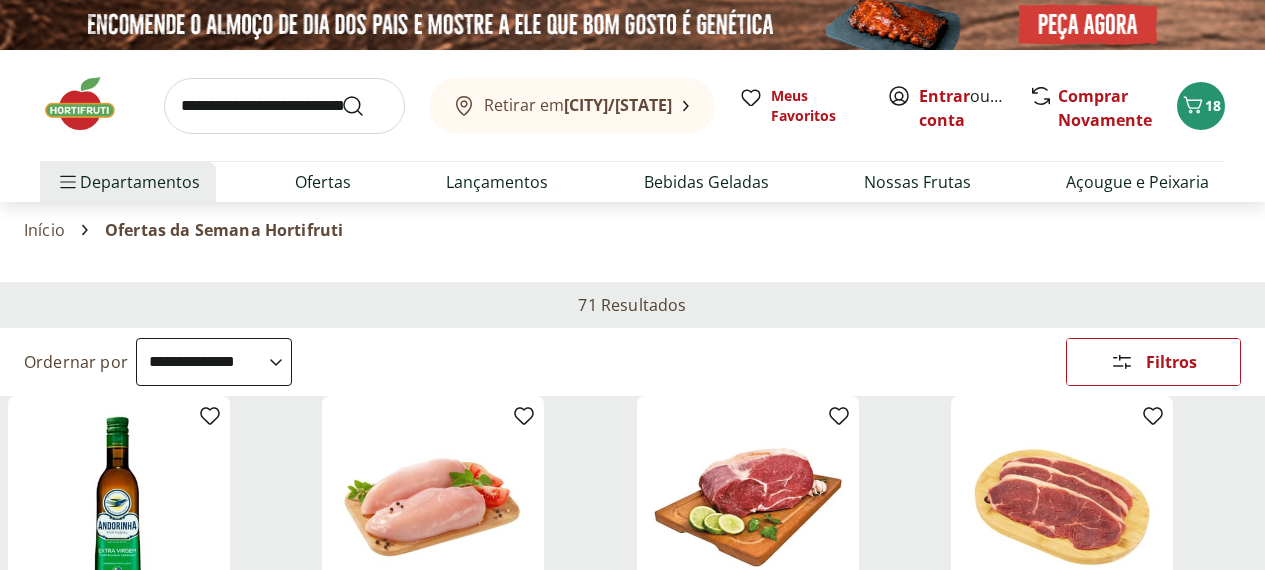 scroll, scrollTop: 0, scrollLeft: 0, axis: both 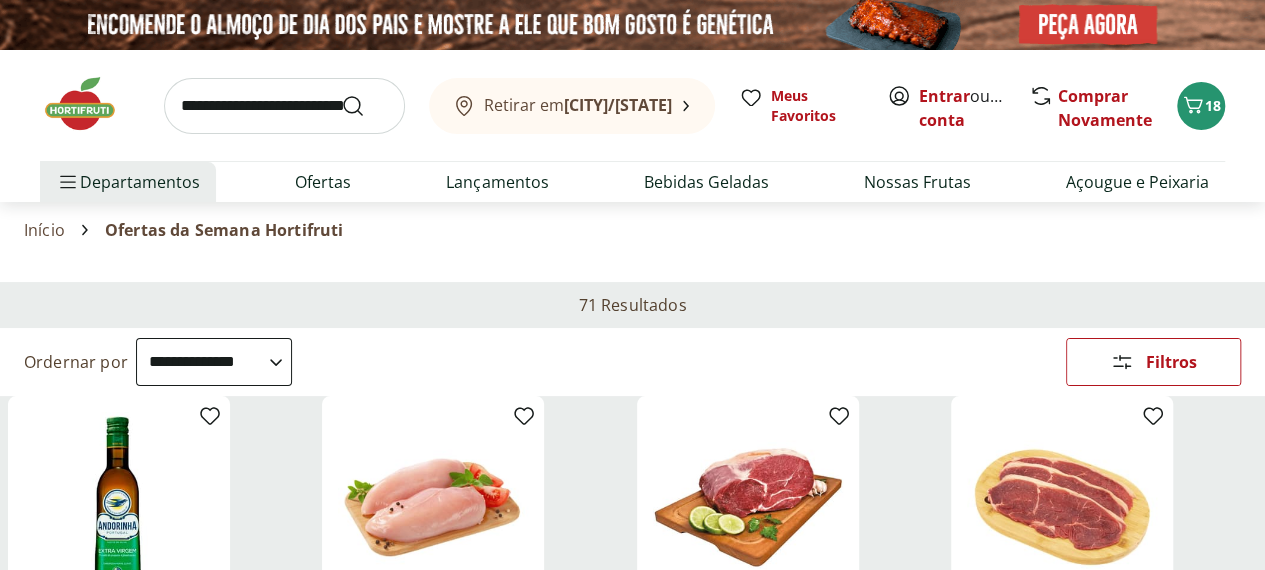 click on "Início" at bounding box center [44, 230] 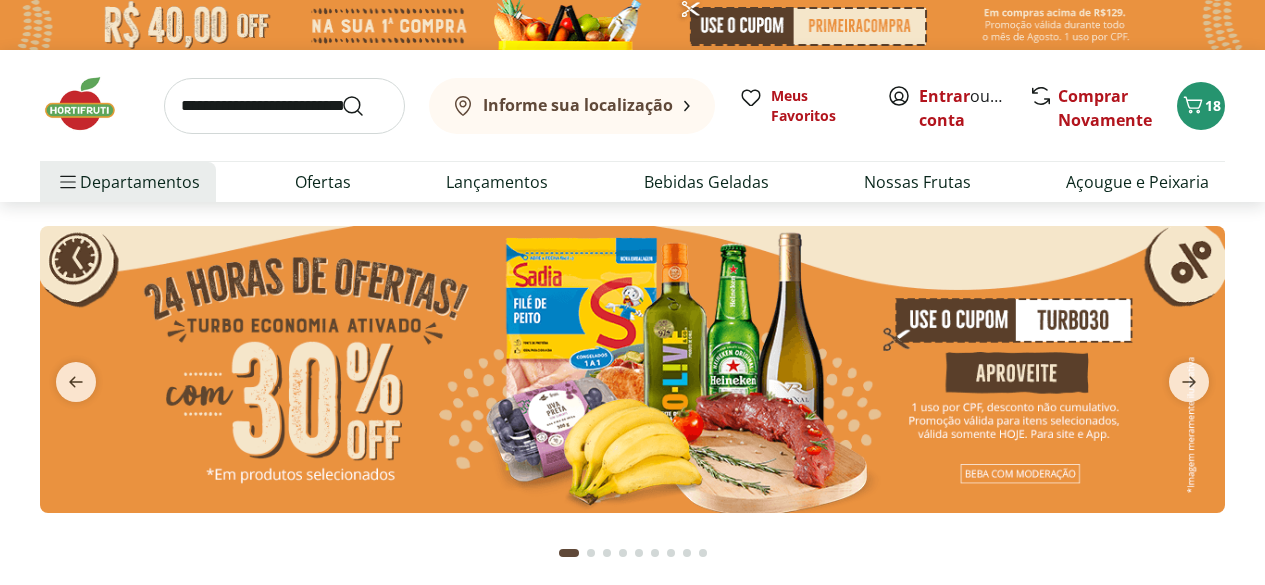 scroll, scrollTop: 0, scrollLeft: 0, axis: both 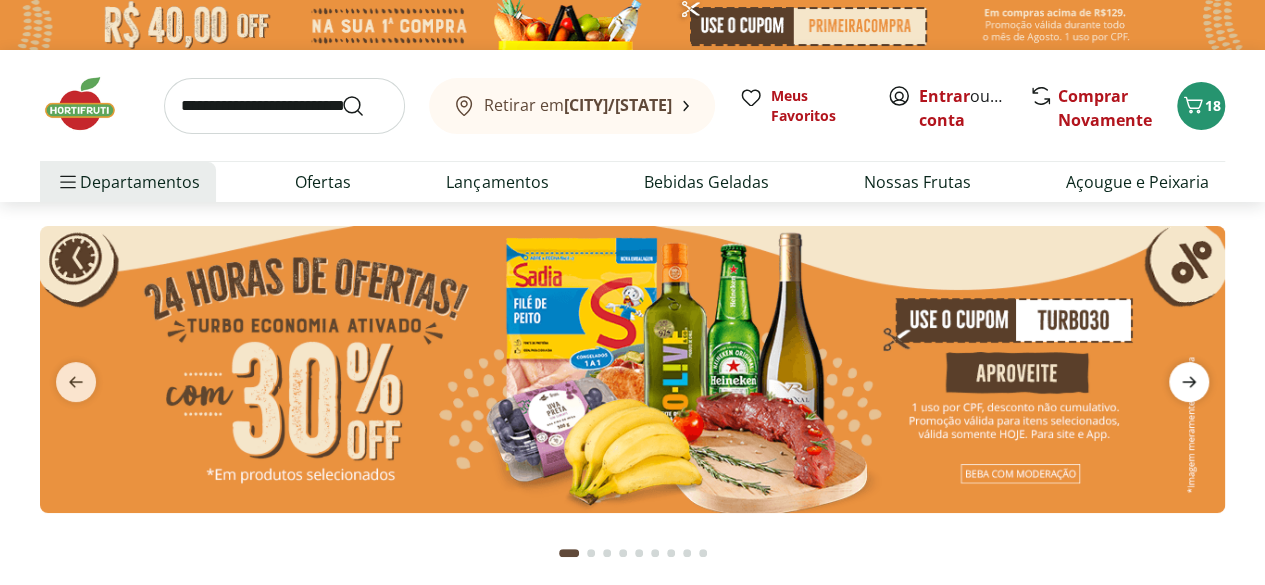 click 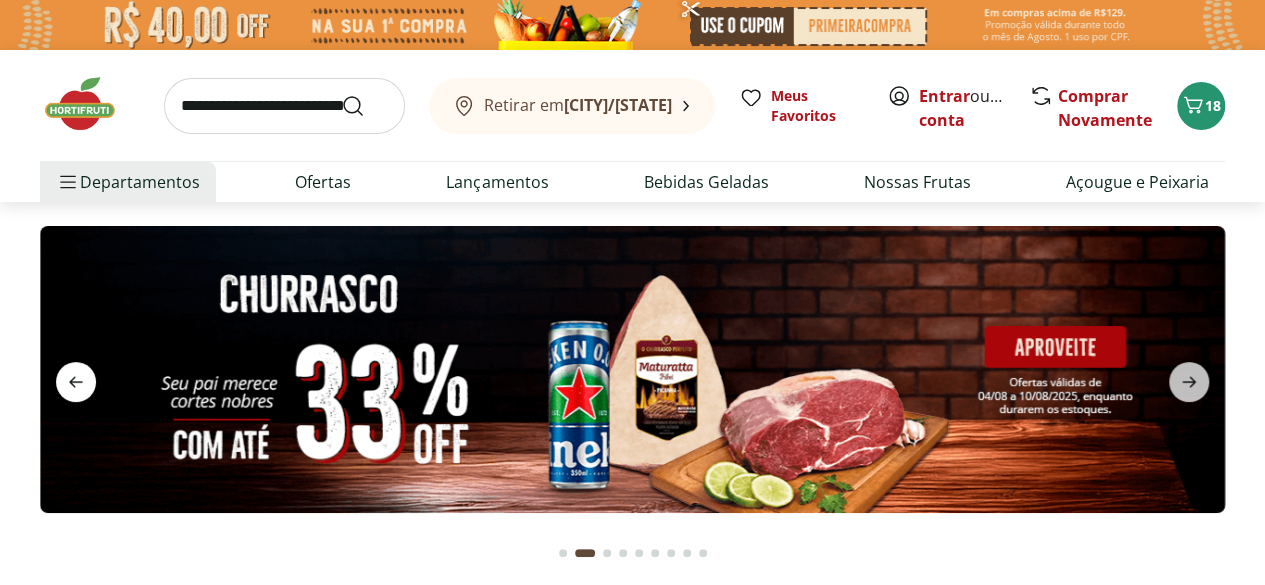 click 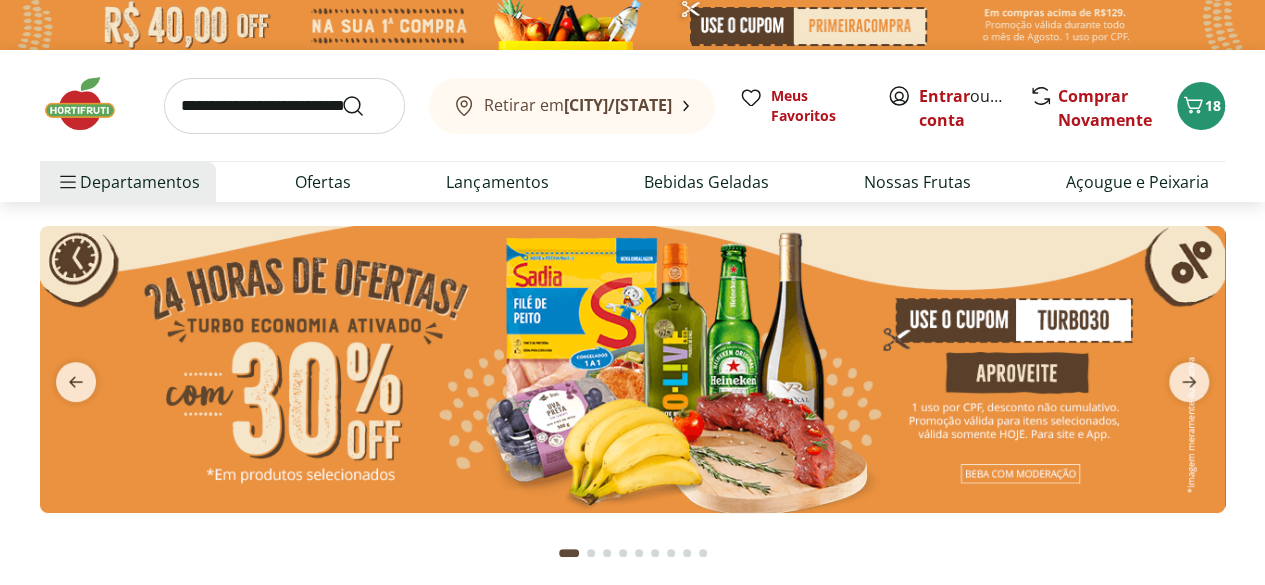 click at bounding box center (632, 369) 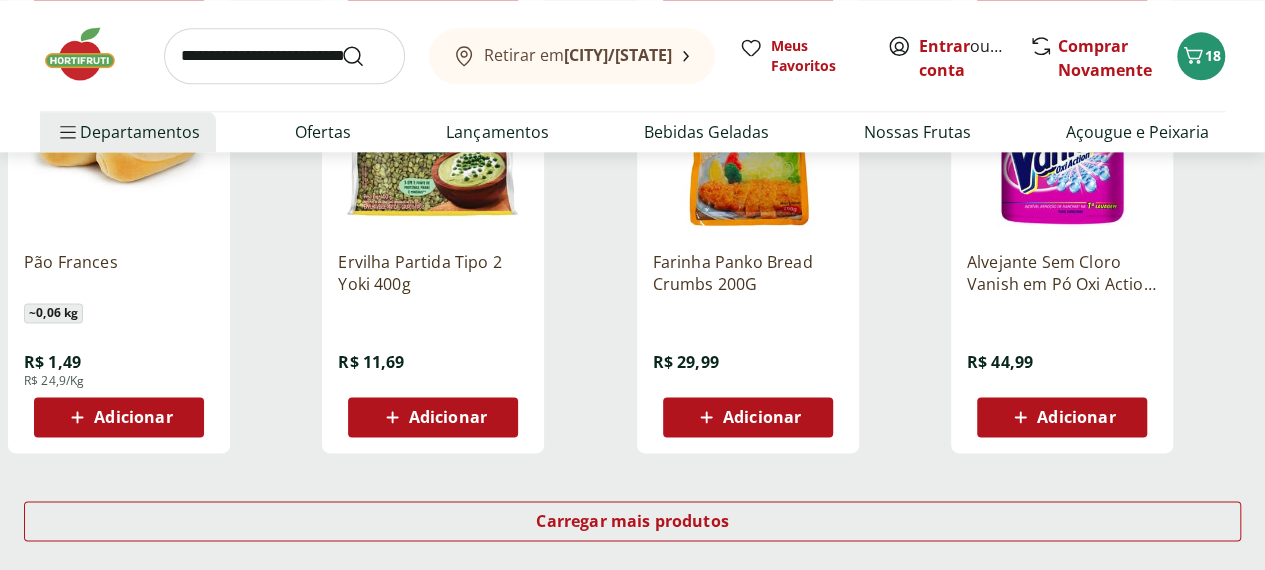 scroll, scrollTop: 1248, scrollLeft: 0, axis: vertical 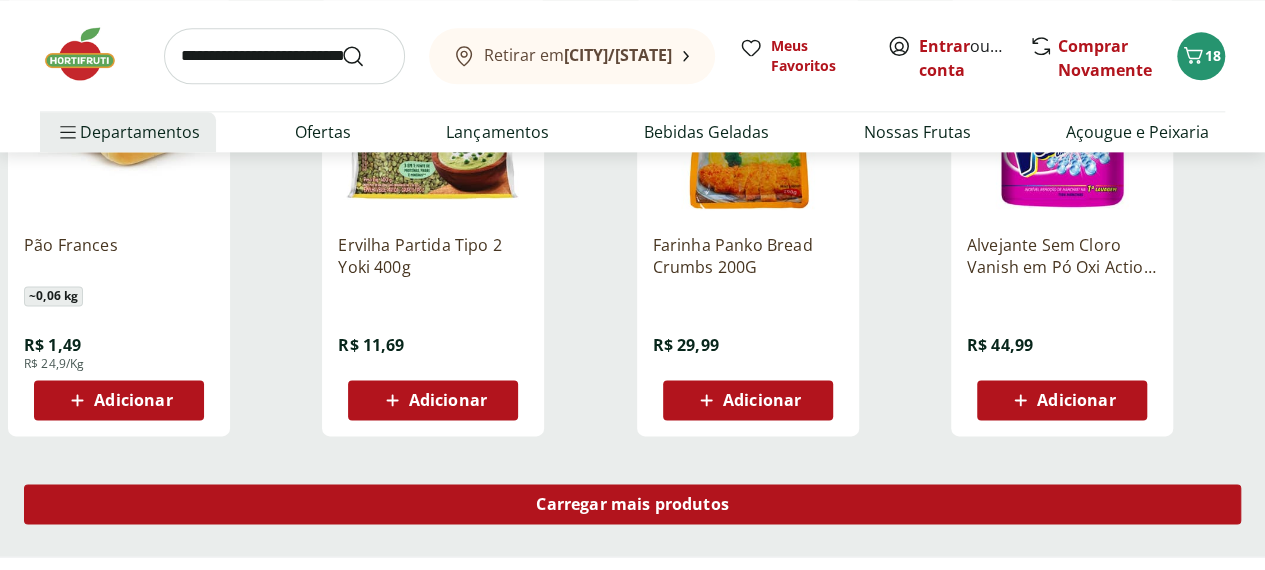 click on "Carregar mais produtos" at bounding box center [632, 504] 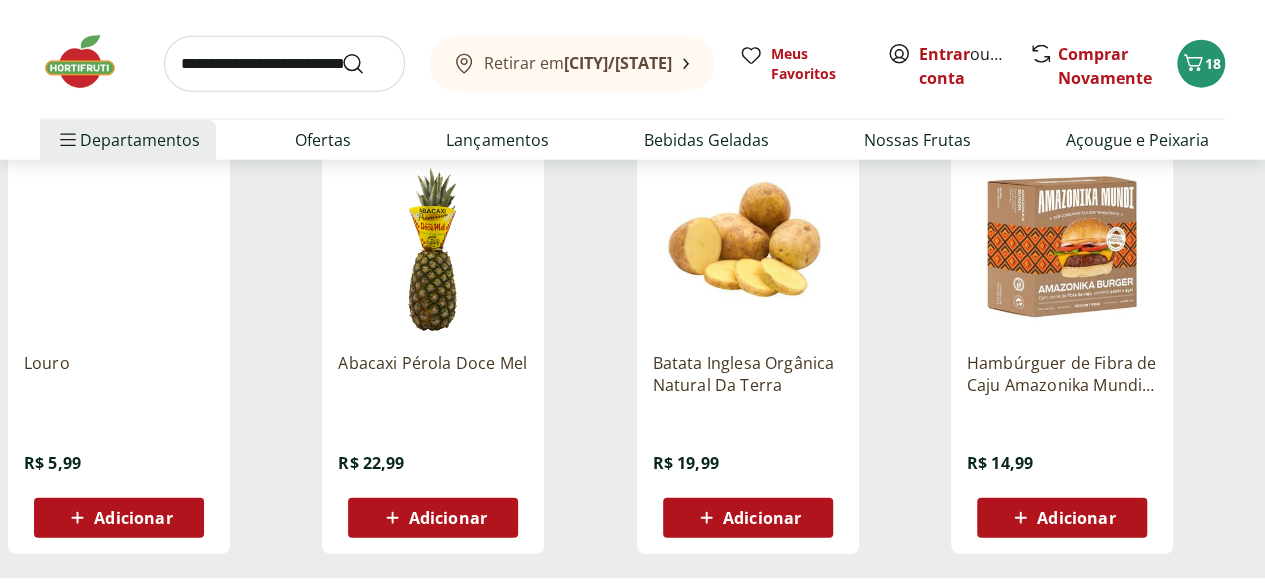 scroll, scrollTop: 2490, scrollLeft: 0, axis: vertical 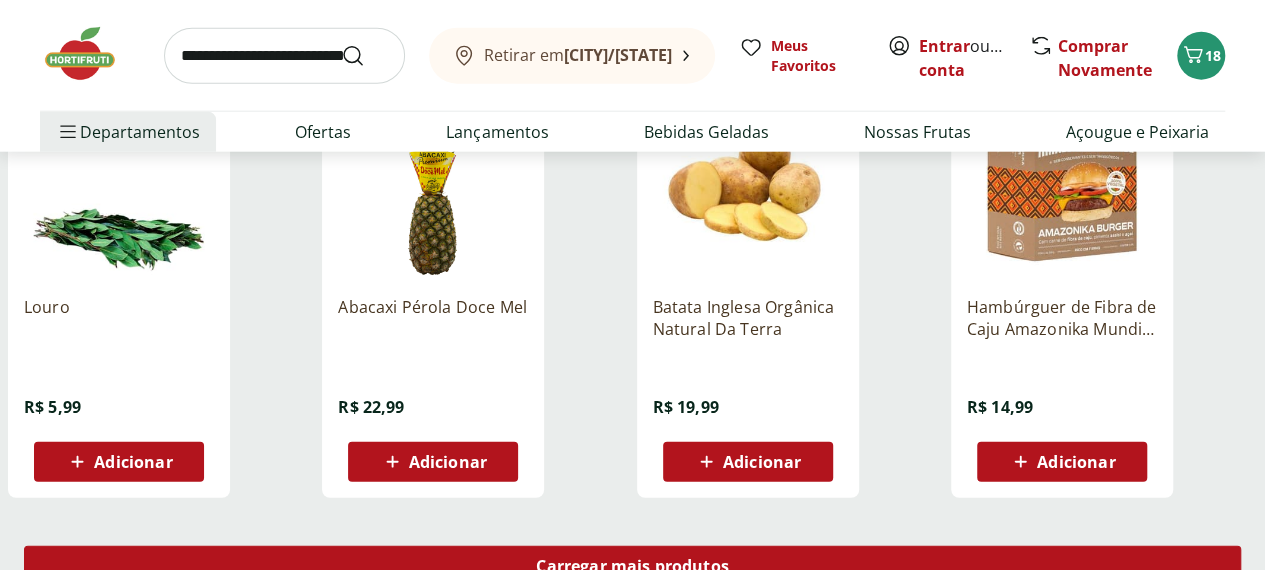 click on "Carregar mais produtos" at bounding box center (632, 566) 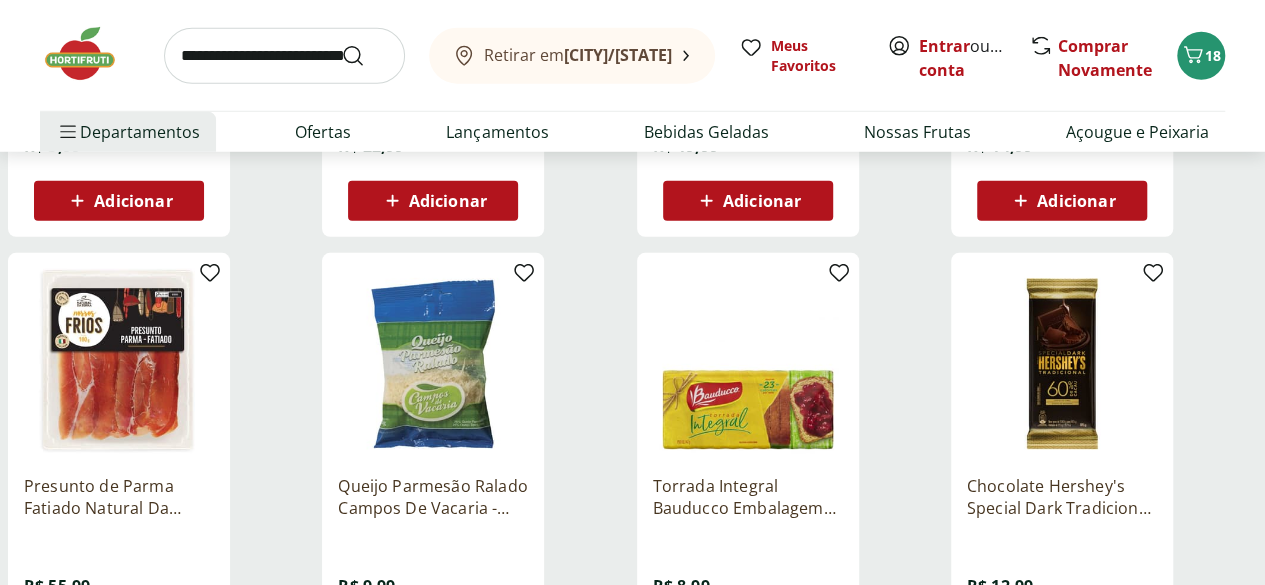 scroll, scrollTop: 2766, scrollLeft: 0, axis: vertical 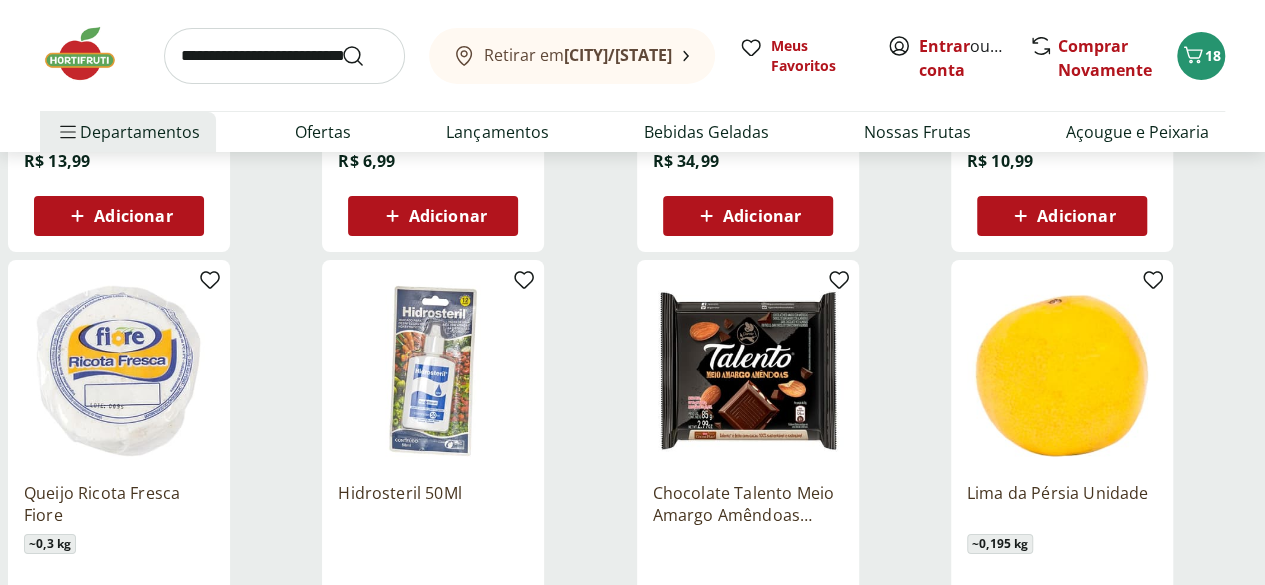 click on "Lima da Pérsia Unidade ~ 0,195 kg R$ 2,73 R$ 13,99/Kg Adicionar" at bounding box center [1062, 472] 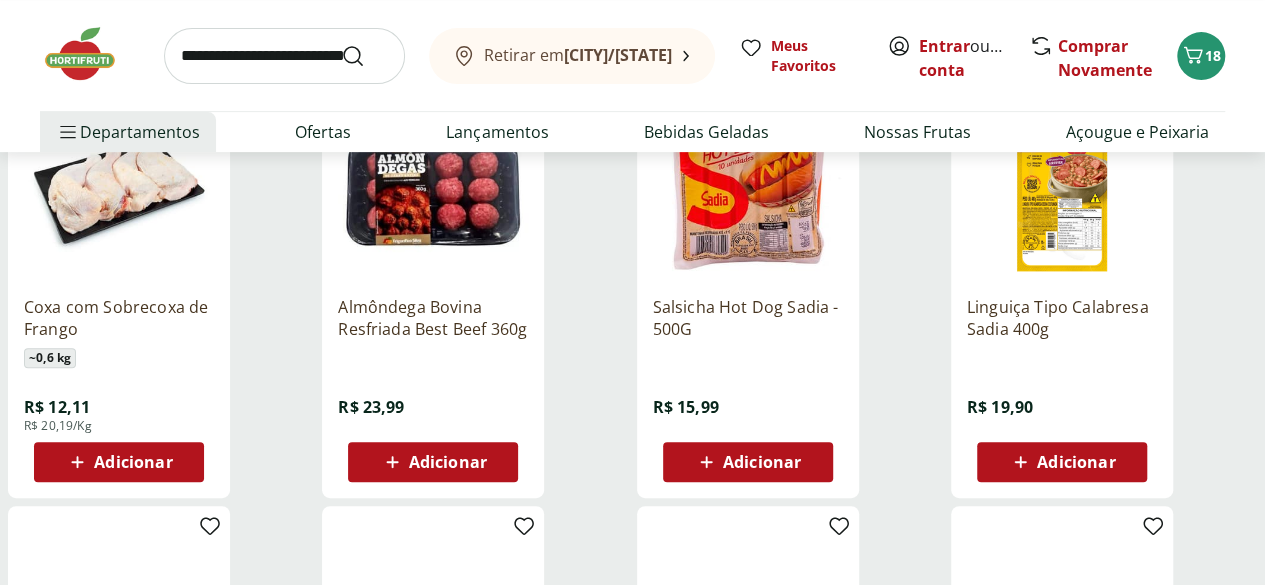 scroll, scrollTop: 0, scrollLeft: 0, axis: both 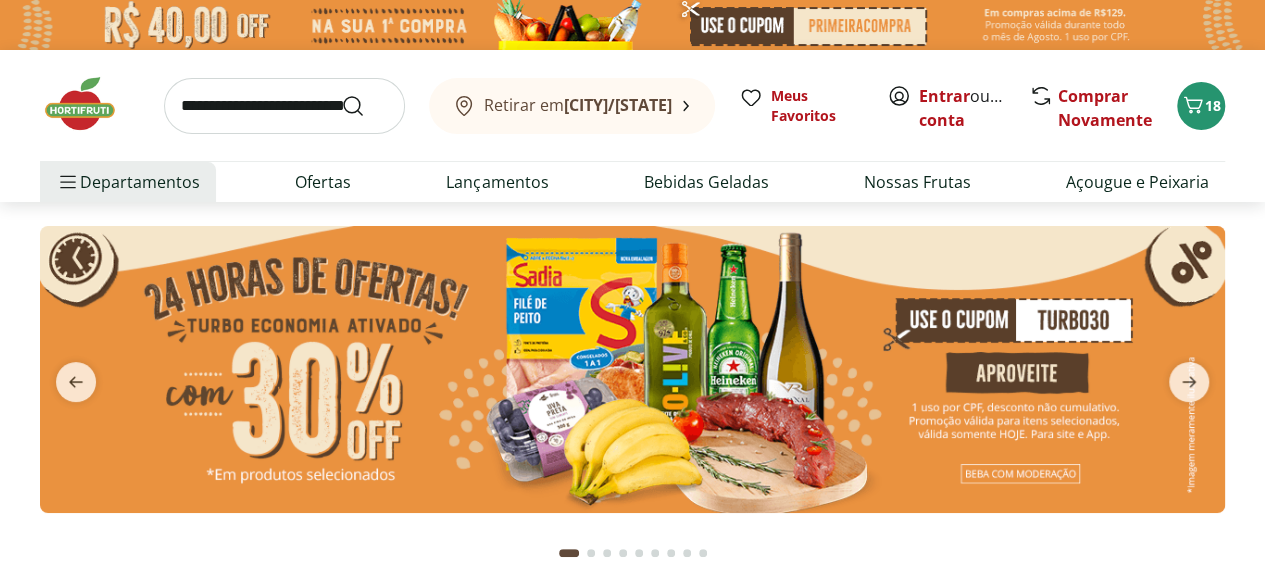 click at bounding box center [1189, 382] 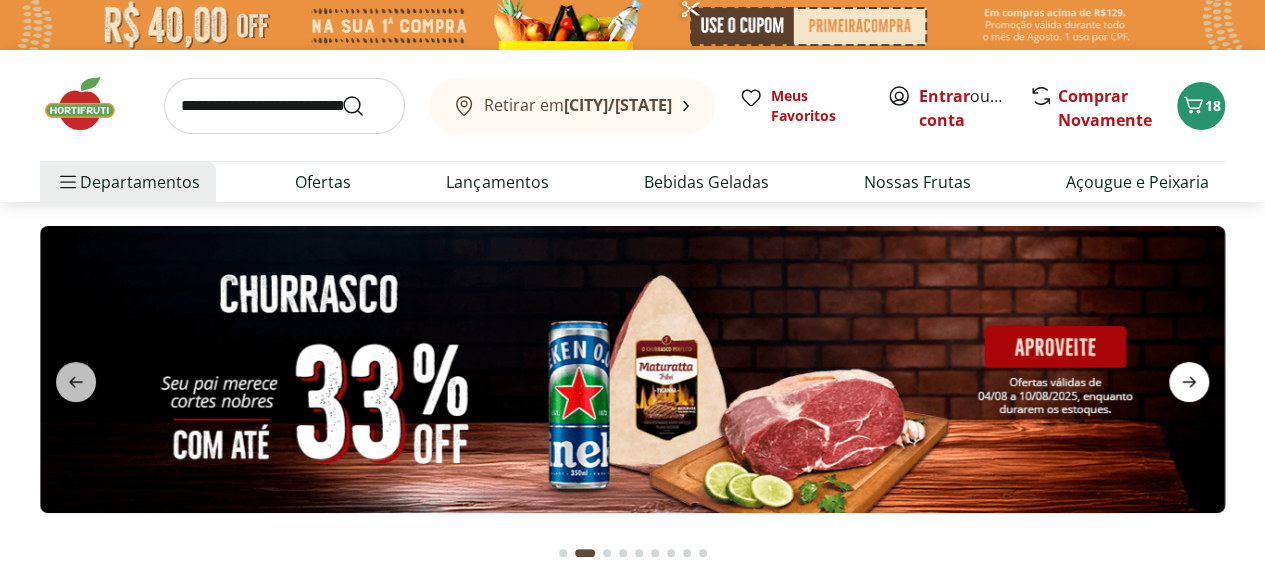 click 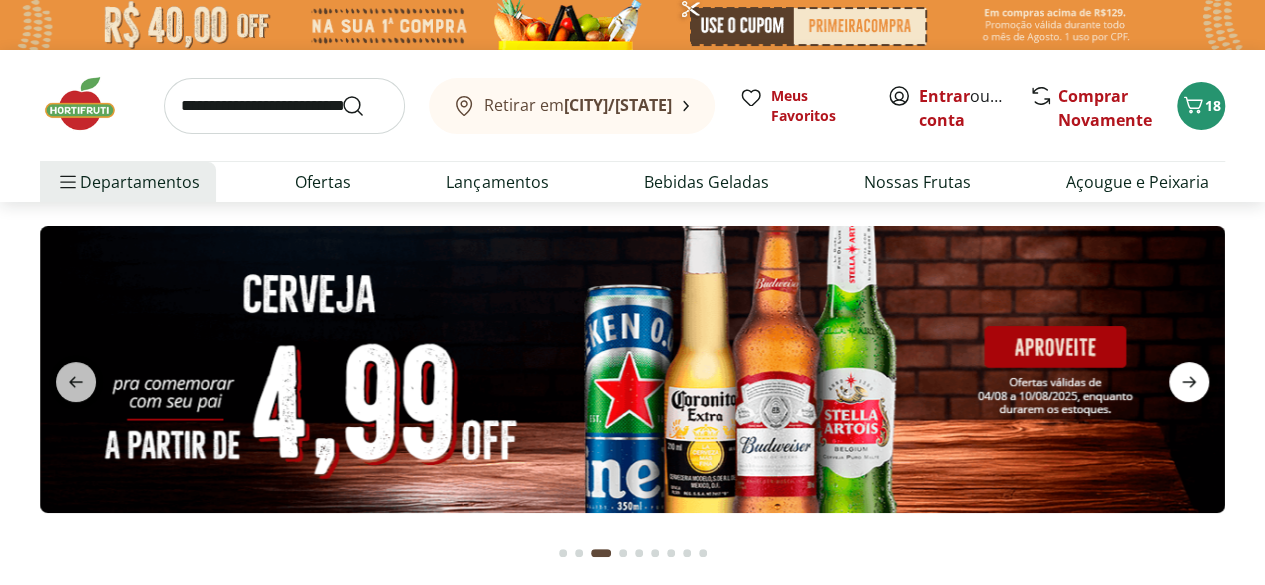click 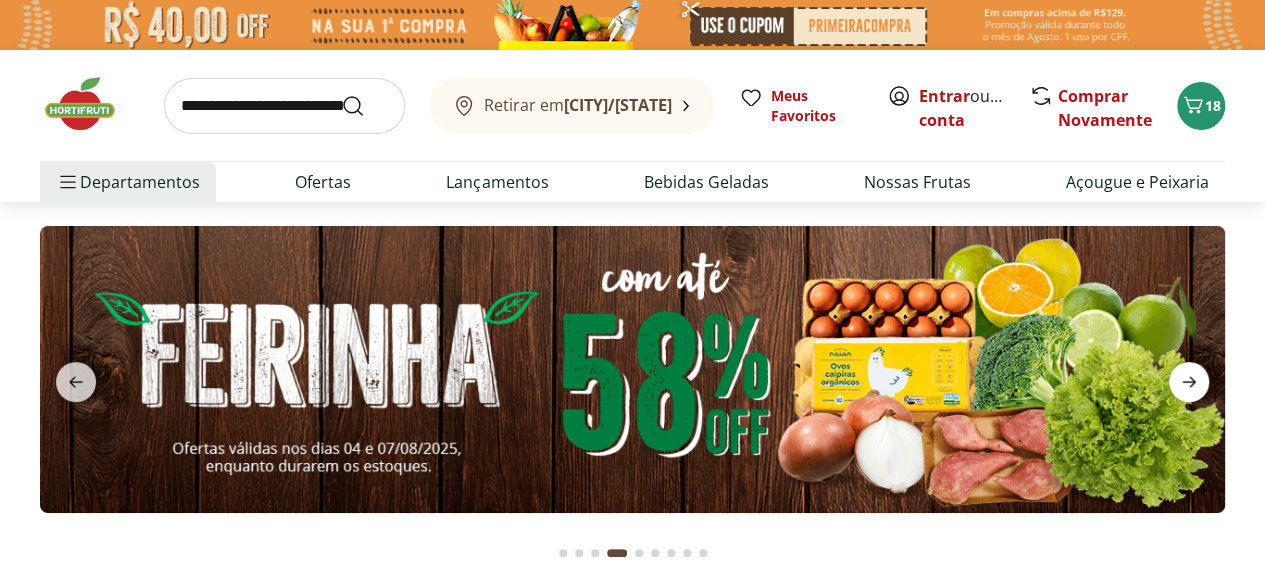 click 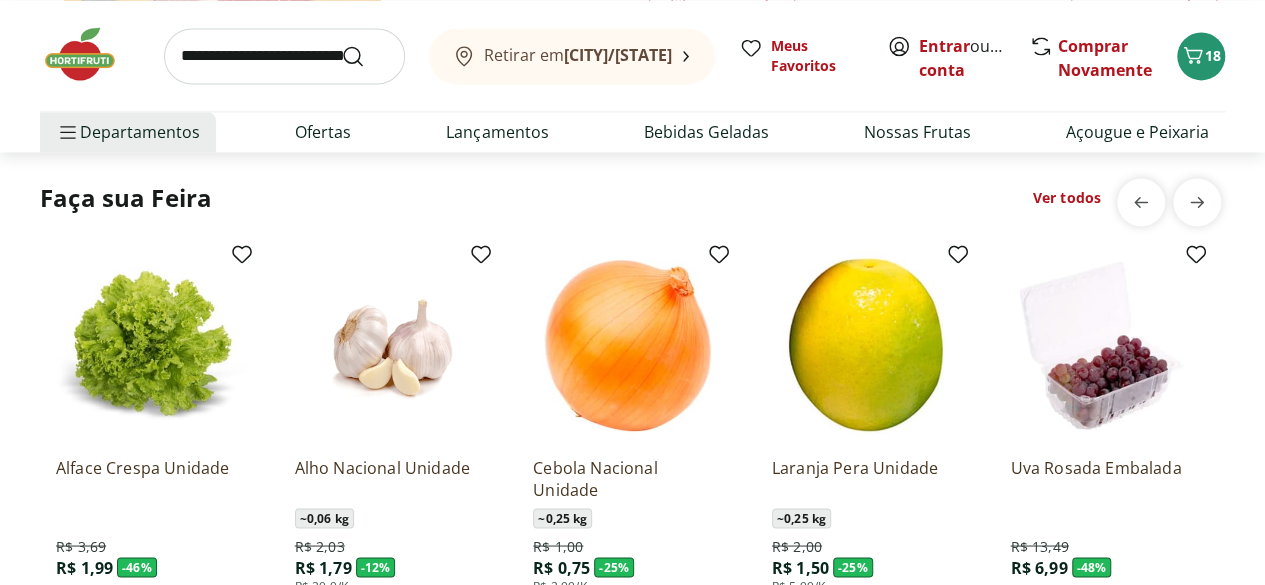 scroll, scrollTop: 1562, scrollLeft: 0, axis: vertical 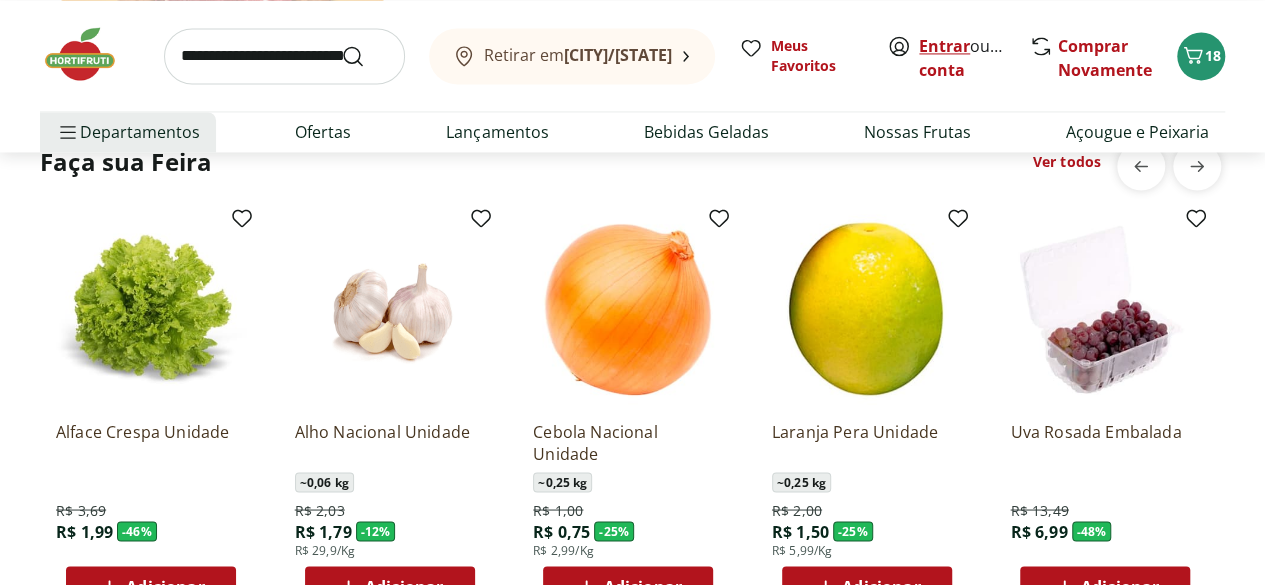 click on "Entrar" at bounding box center (944, 46) 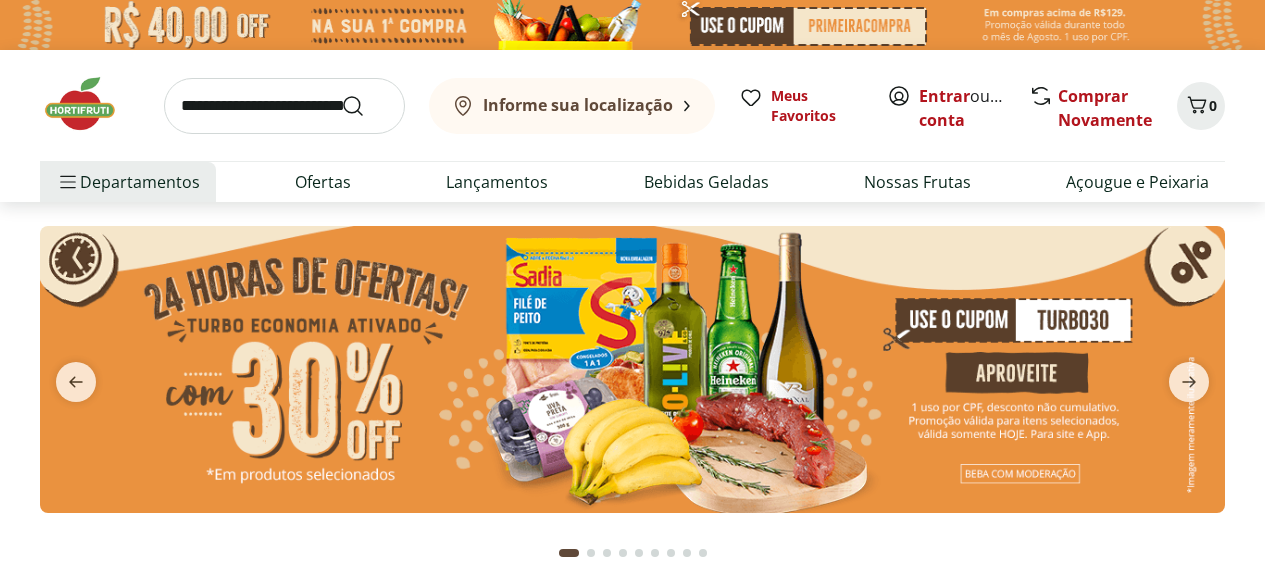 scroll, scrollTop: 0, scrollLeft: 0, axis: both 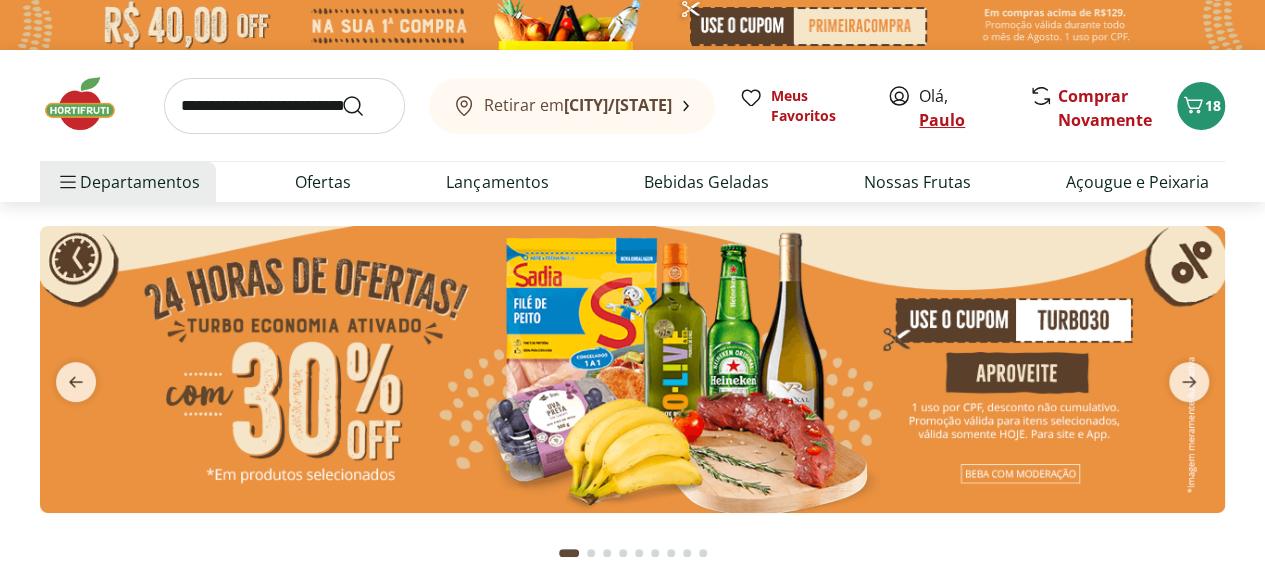 click on "Paulo" at bounding box center (942, 120) 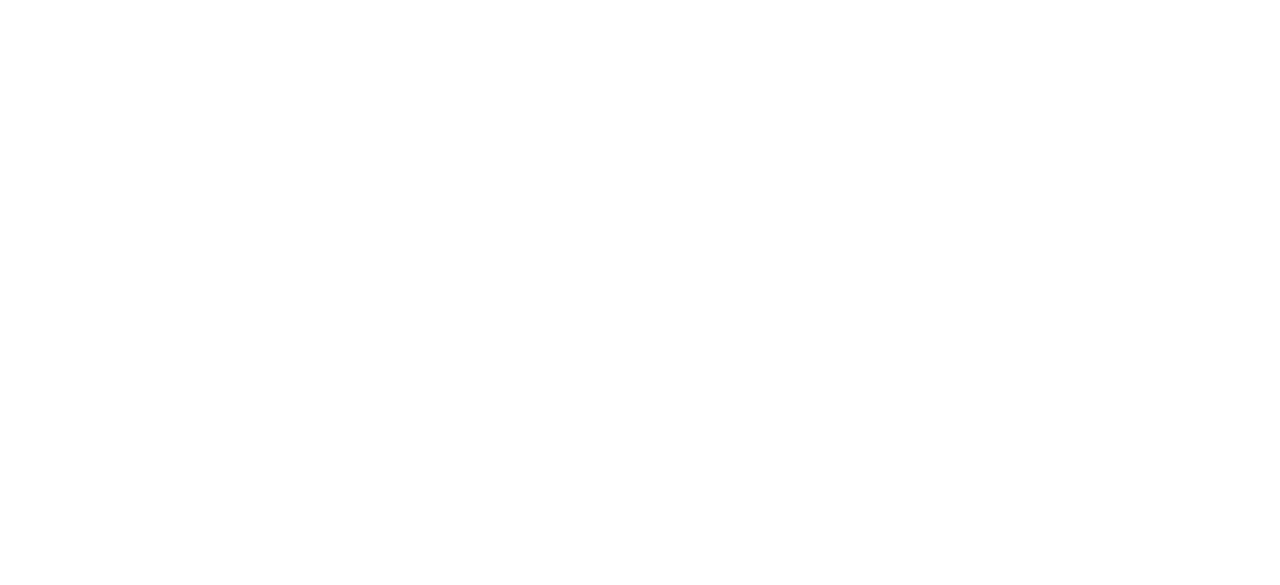 scroll, scrollTop: 0, scrollLeft: 0, axis: both 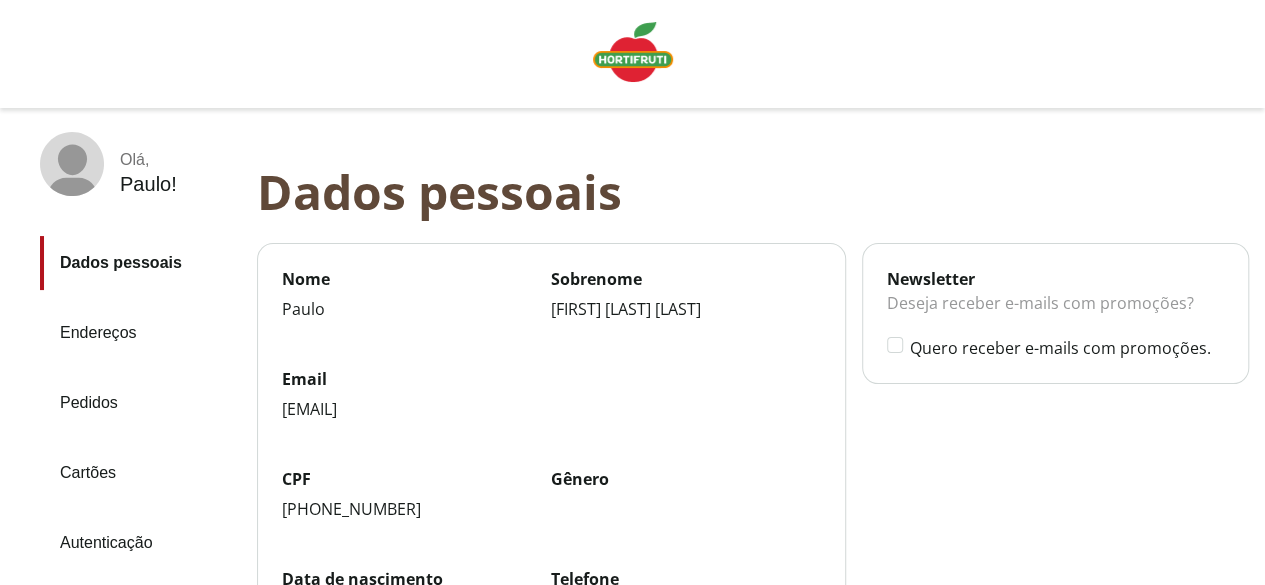 click on "Pedidos" at bounding box center [140, 403] 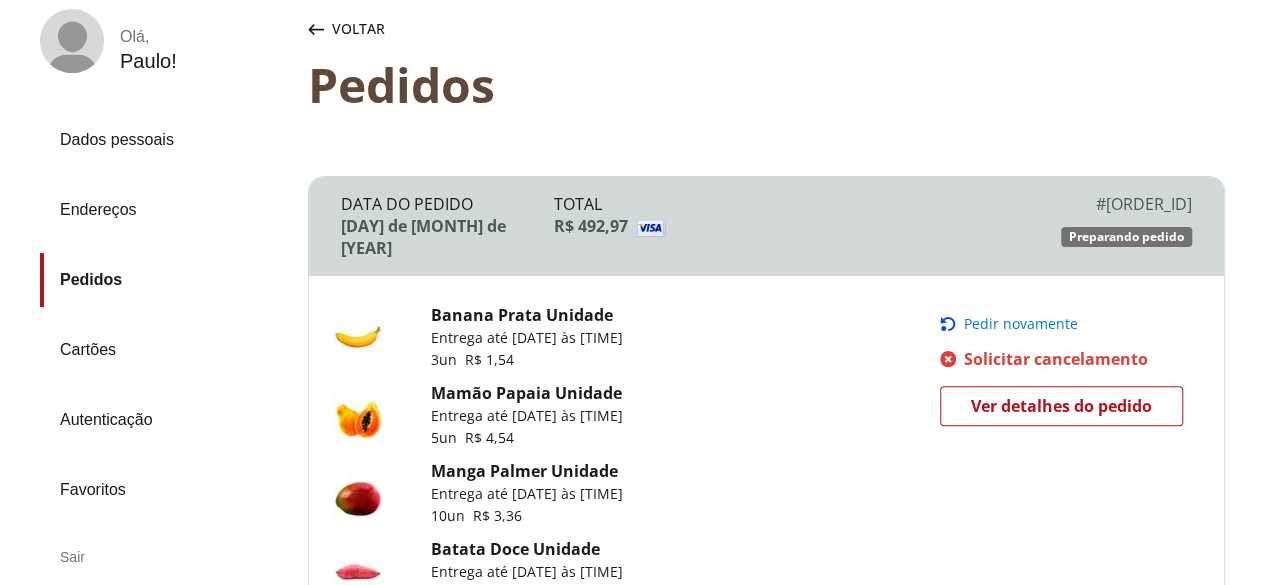 scroll, scrollTop: 135, scrollLeft: 0, axis: vertical 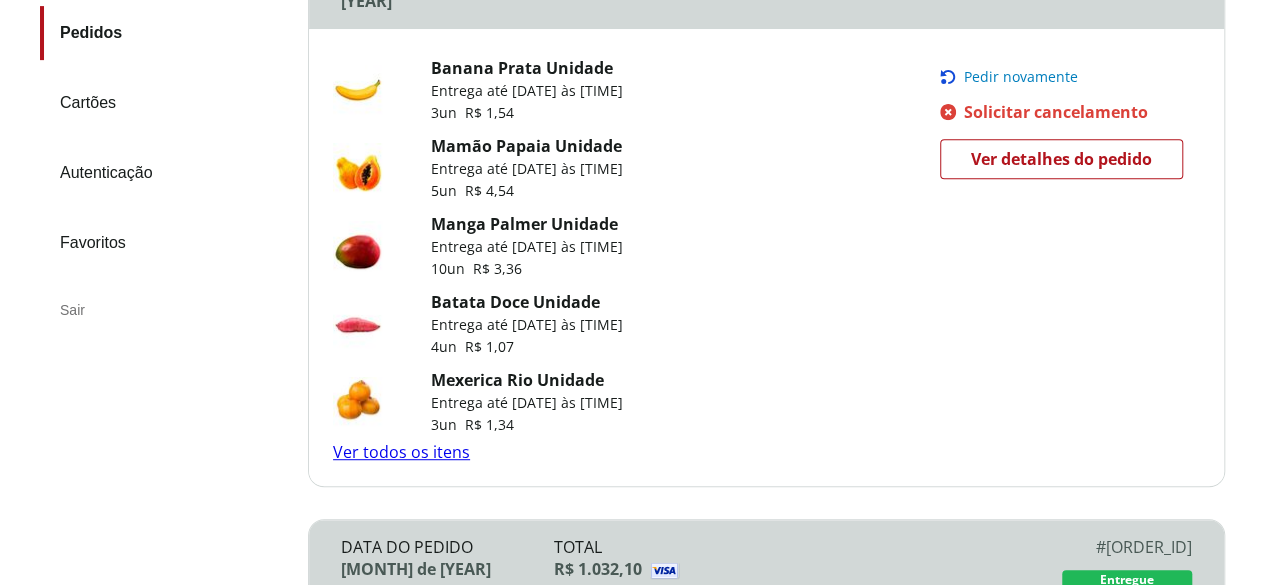 click on "Ver todos os itens" at bounding box center [401, 452] 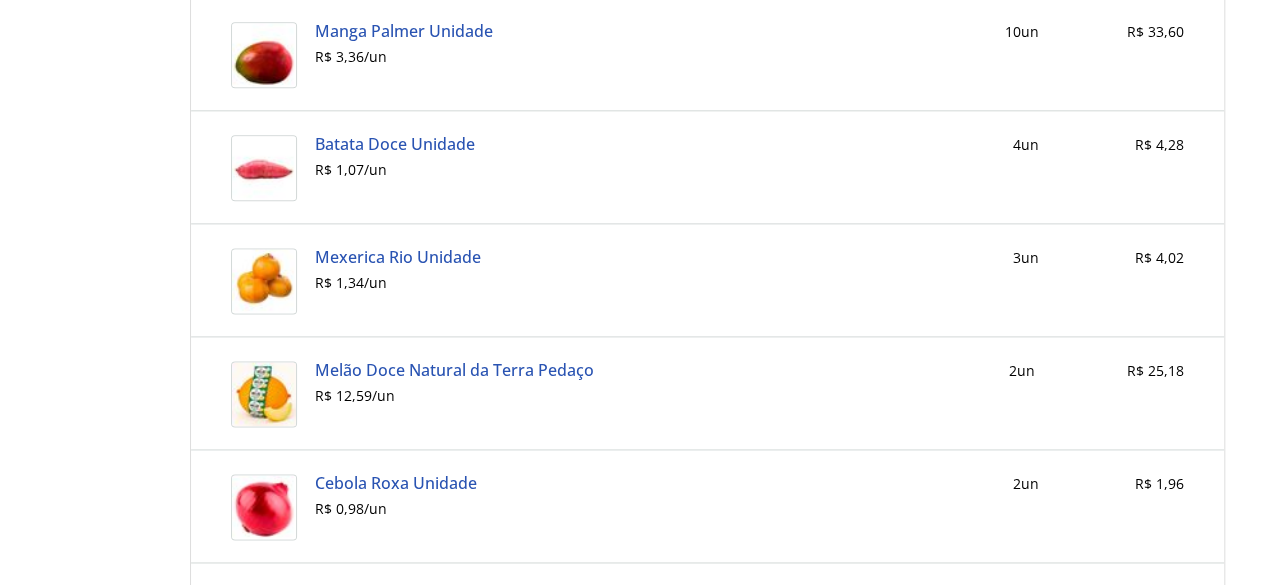scroll, scrollTop: 1227, scrollLeft: 0, axis: vertical 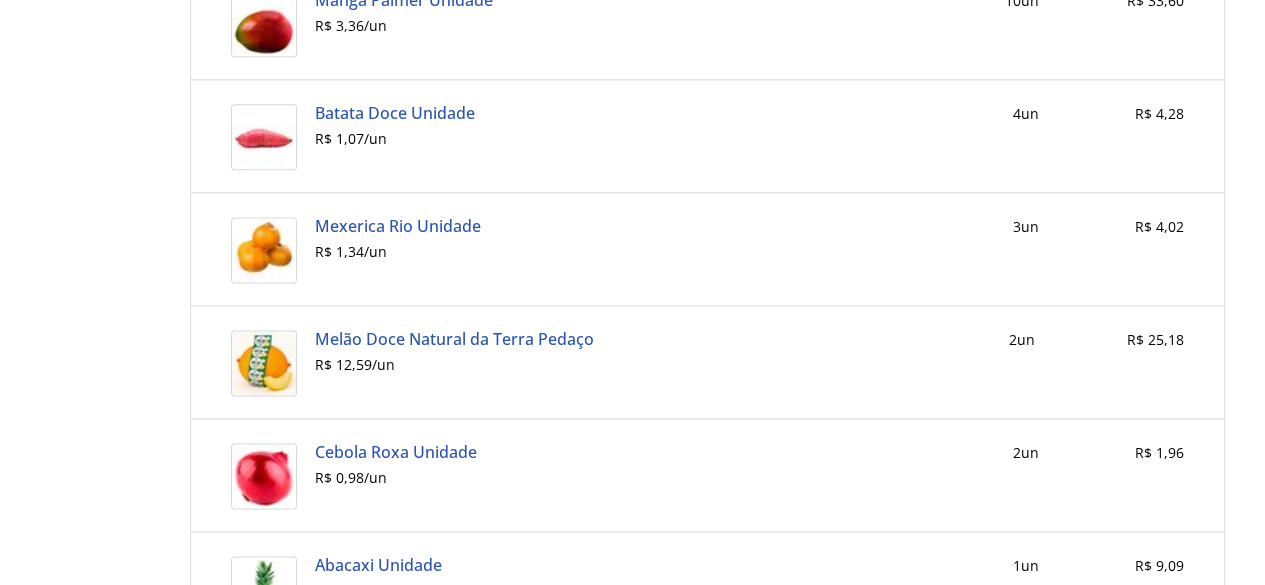 click on "Pedidos Pedido #1552090583931-01 Pedidos Pedido #1552090583931-01 05 de agosto de 2025 Preparando pedido Pedir novamente Solicitar cancelamento Endereço Paulo Victor Xavier Djmal Rua Vereador Duque Estrada   114 ,  AP 1106 Santa Rosa  -  Niterói  -  RJ 24240210 Brasil Forma de Pagamento Cartão de Crédito  com final 4691   R$ 492,97  (1 x) Informações adicionais ReturnCode : 00 Message : Transacao autorizada tid : 27689628934NQOBF73ME delayToAutoSettle : 1 generatedCardToken : null code : 00 acquirer : Cielo30 authorizationId : 503340 nsu : 045004 Tid : 27689628934NQOBF73ME status : approved message : Transacao autorizada connectorMetadata : [{"name":"paymentIdApi","value":"*****"}] authId : 503340 paymentId : E740ED6354184E9A8AA113B2E7BDFFDC Resumo Subtotal R$ 635,92 Descontos -R$ 142,95 Total R$ 492,97 Status do pedido Preparando pedido Pedido confirmado Pagamento aprovado Preparando pedido Enviar pedido Entregar pedido Aguardando envio Preparando Entrega Entrega até   08/08/2025 R$ 1,54  /  un" at bounding box center [727, 337] 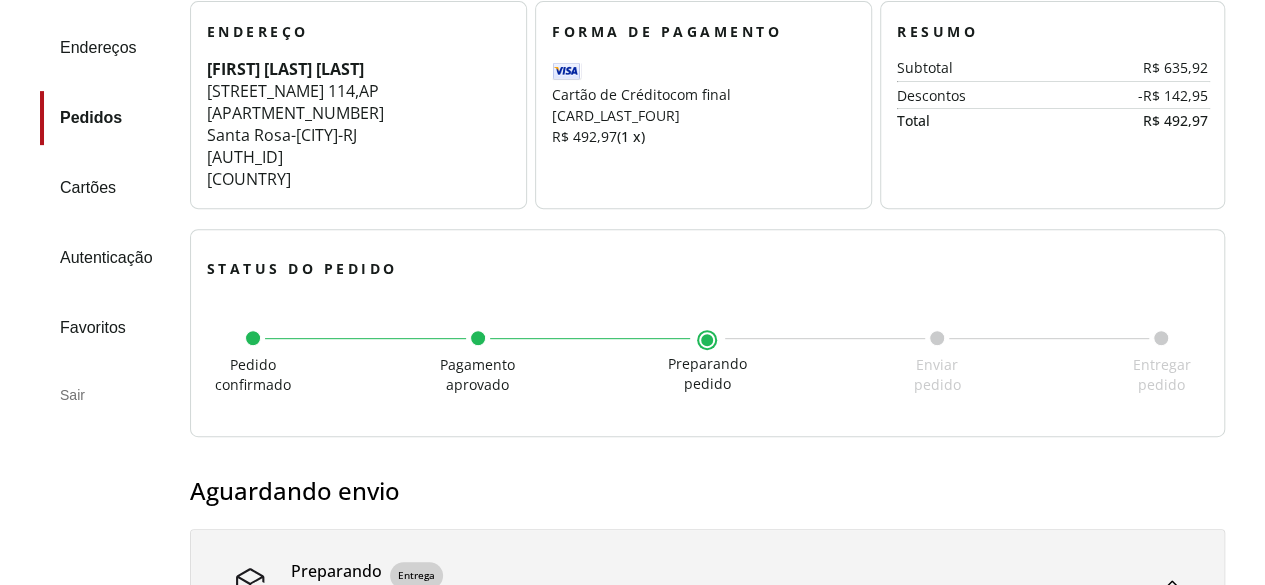 scroll, scrollTop: 322, scrollLeft: 0, axis: vertical 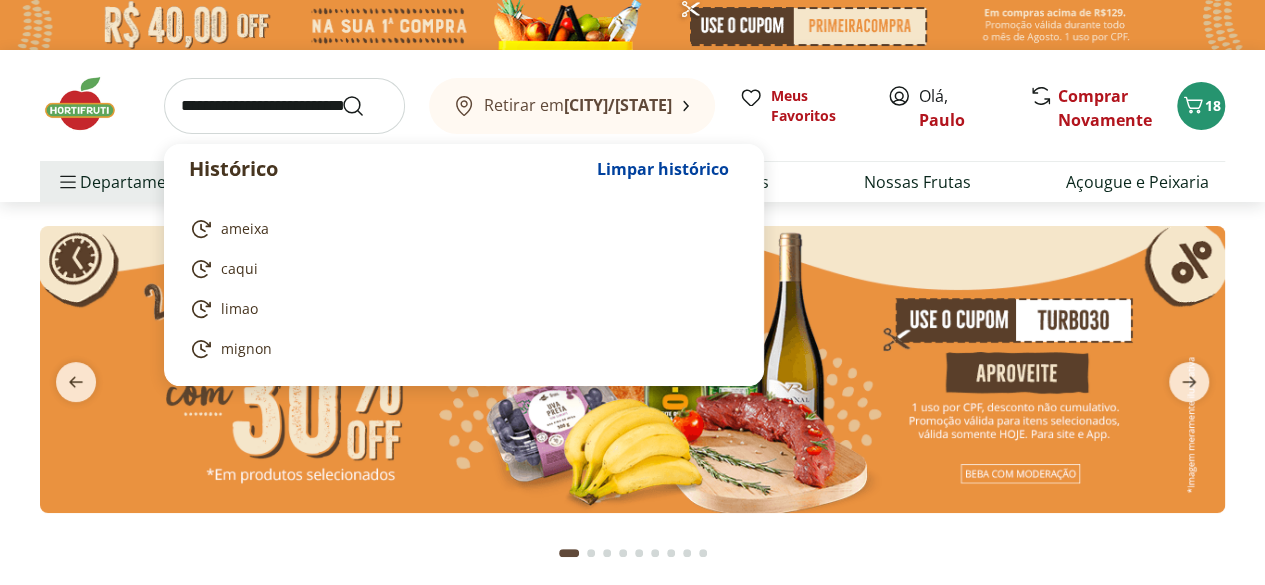 click at bounding box center [284, 106] 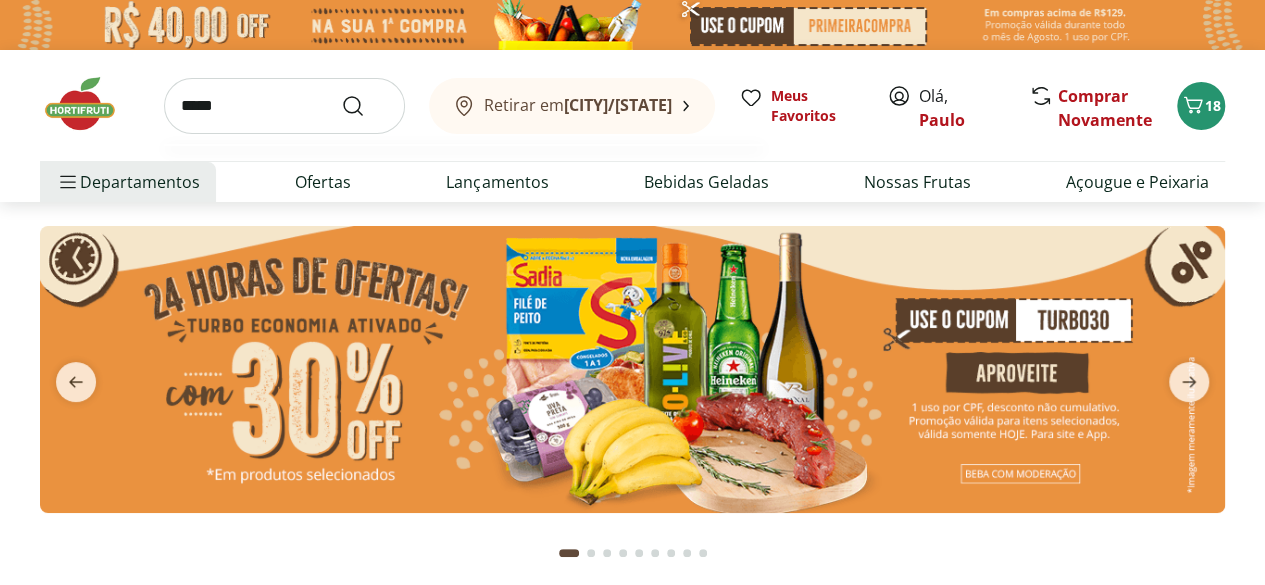 type on "*****" 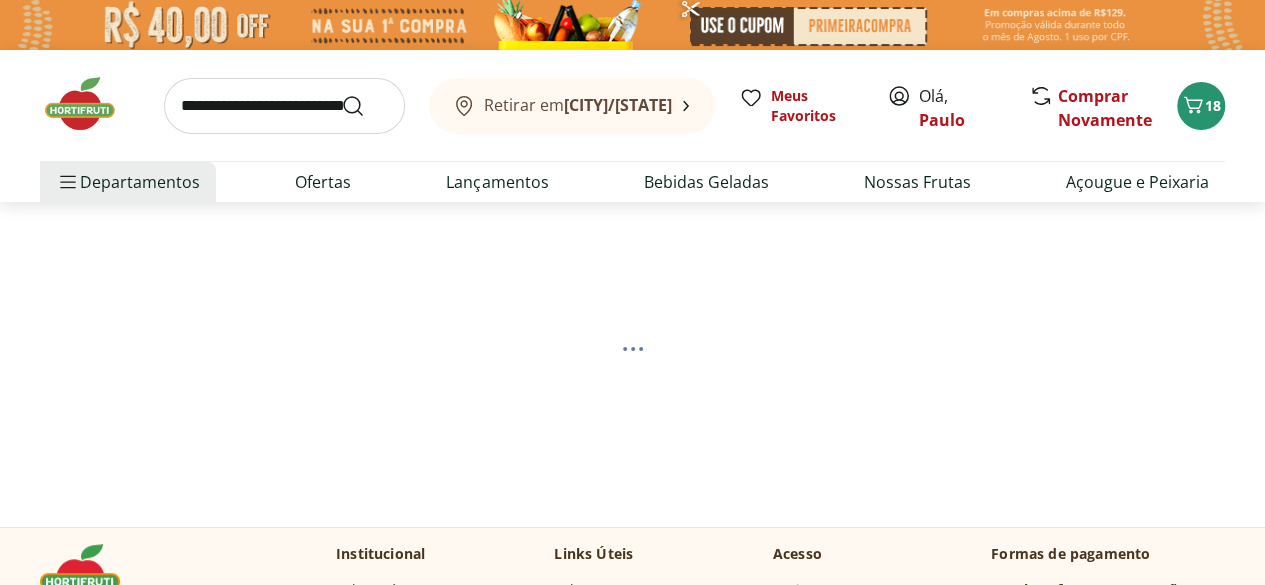 select on "**********" 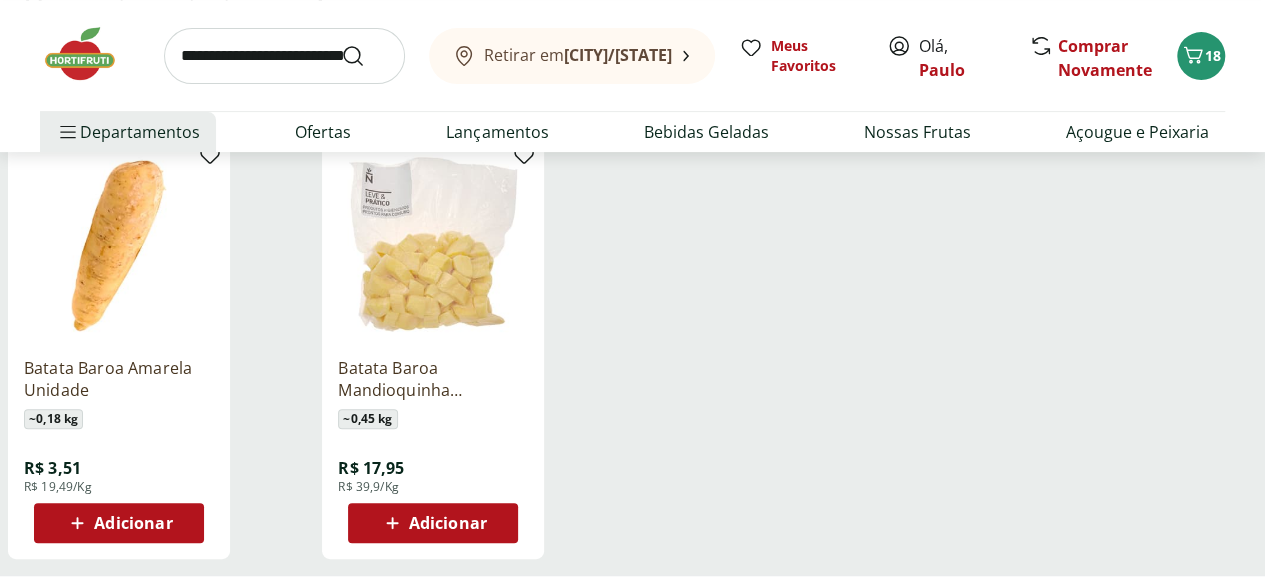 scroll, scrollTop: 298, scrollLeft: 0, axis: vertical 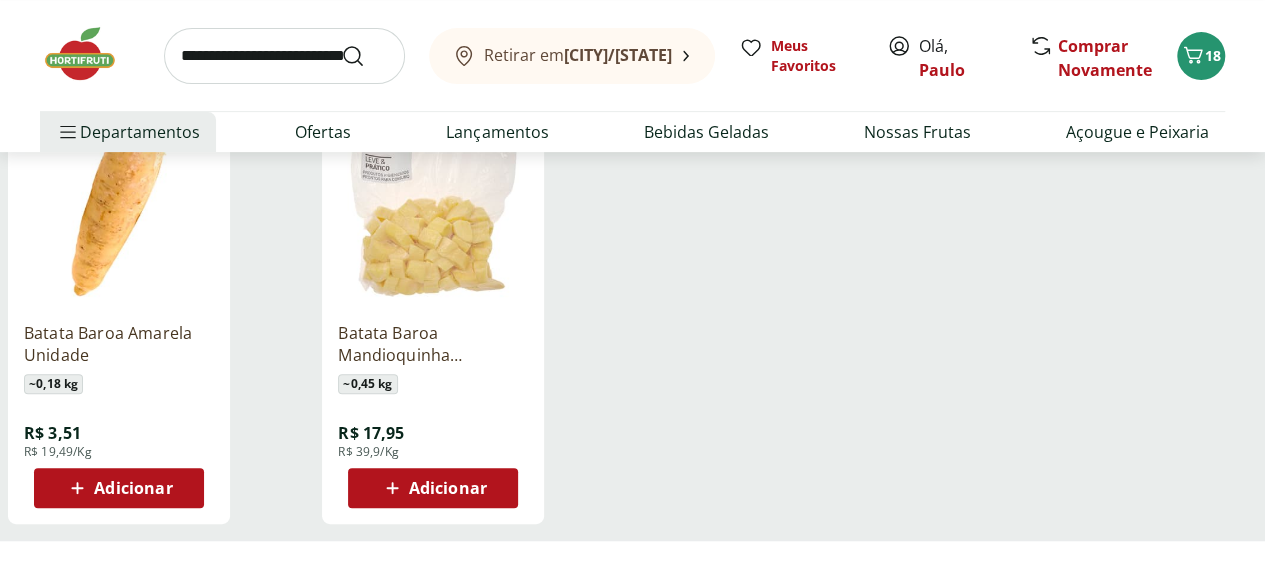 click at bounding box center [284, 56] 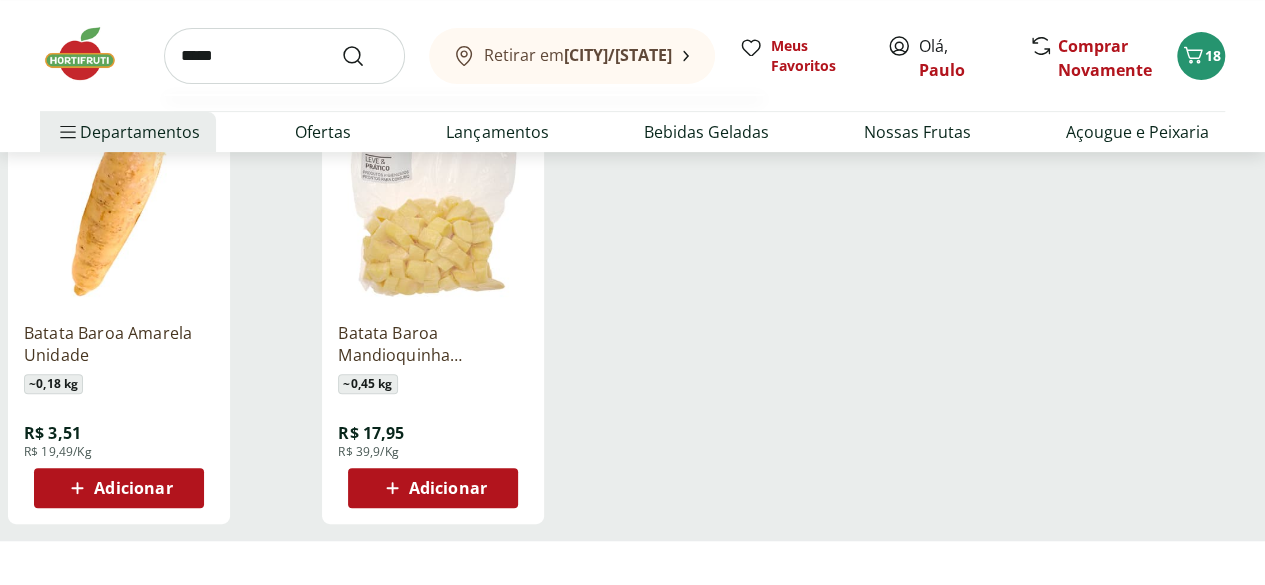 type on "*****" 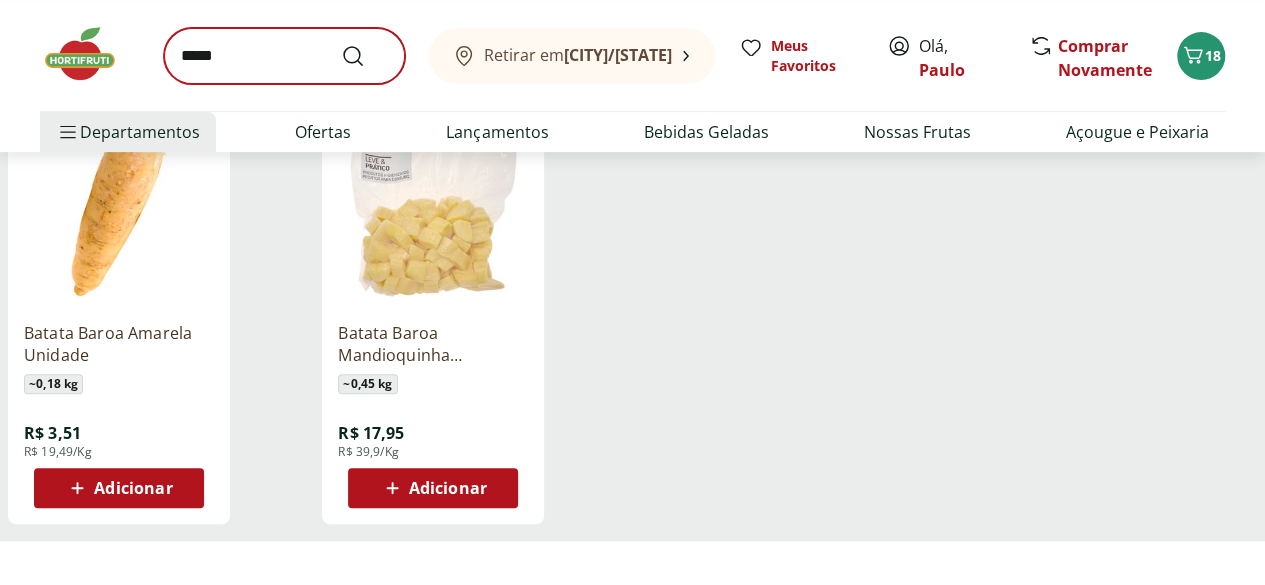 scroll, scrollTop: 0, scrollLeft: 0, axis: both 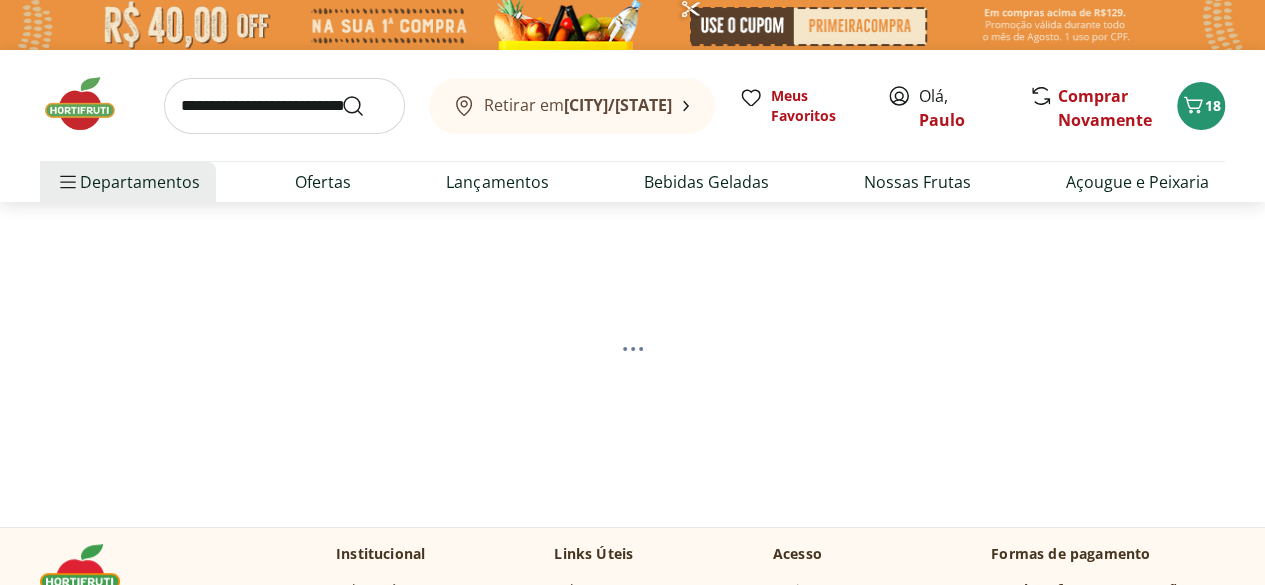 select on "**********" 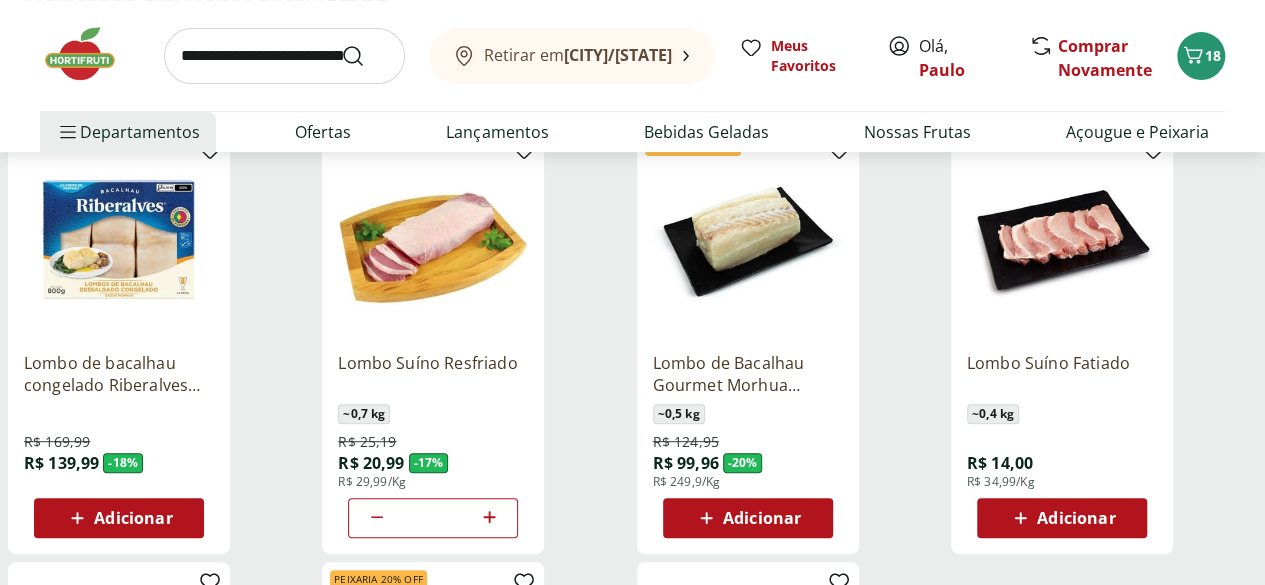 scroll, scrollTop: 280, scrollLeft: 0, axis: vertical 